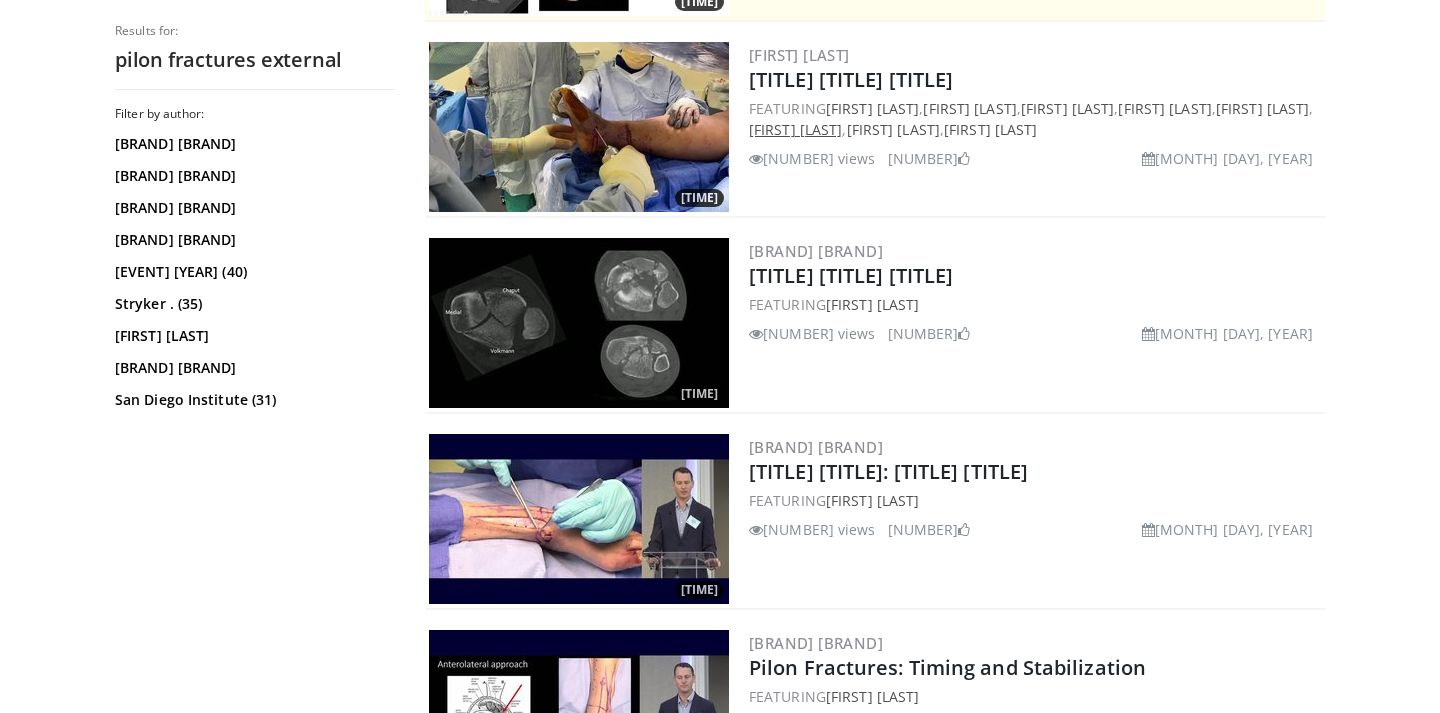 scroll, scrollTop: 577, scrollLeft: 0, axis: vertical 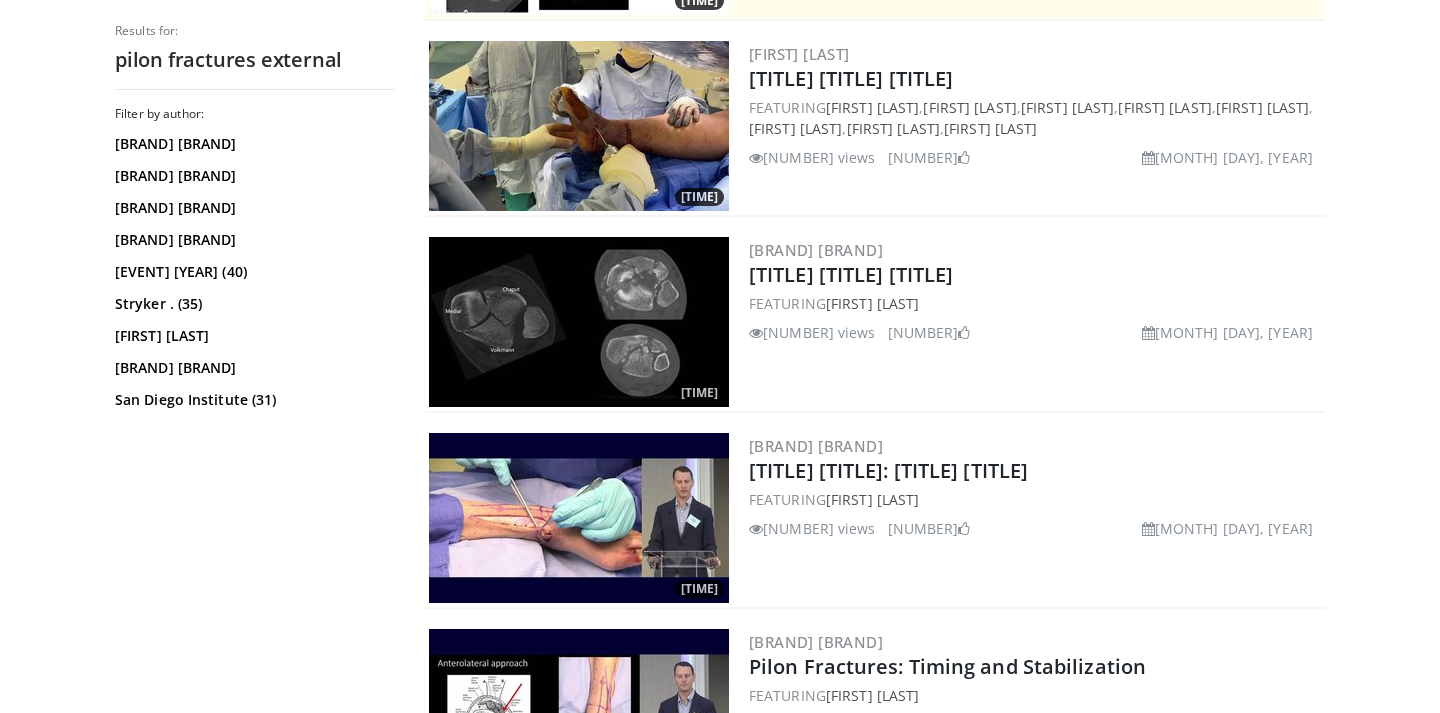 click at bounding box center (579, 322) 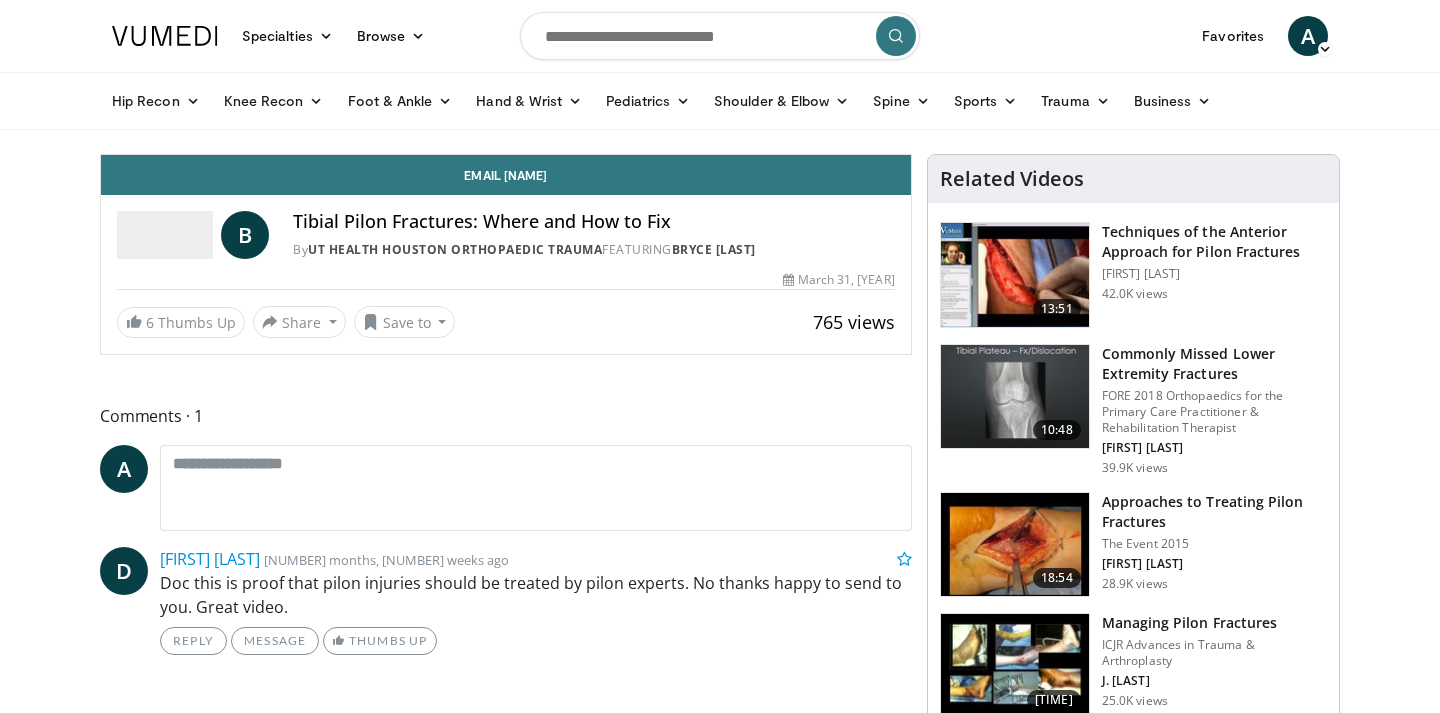scroll, scrollTop: 0, scrollLeft: 0, axis: both 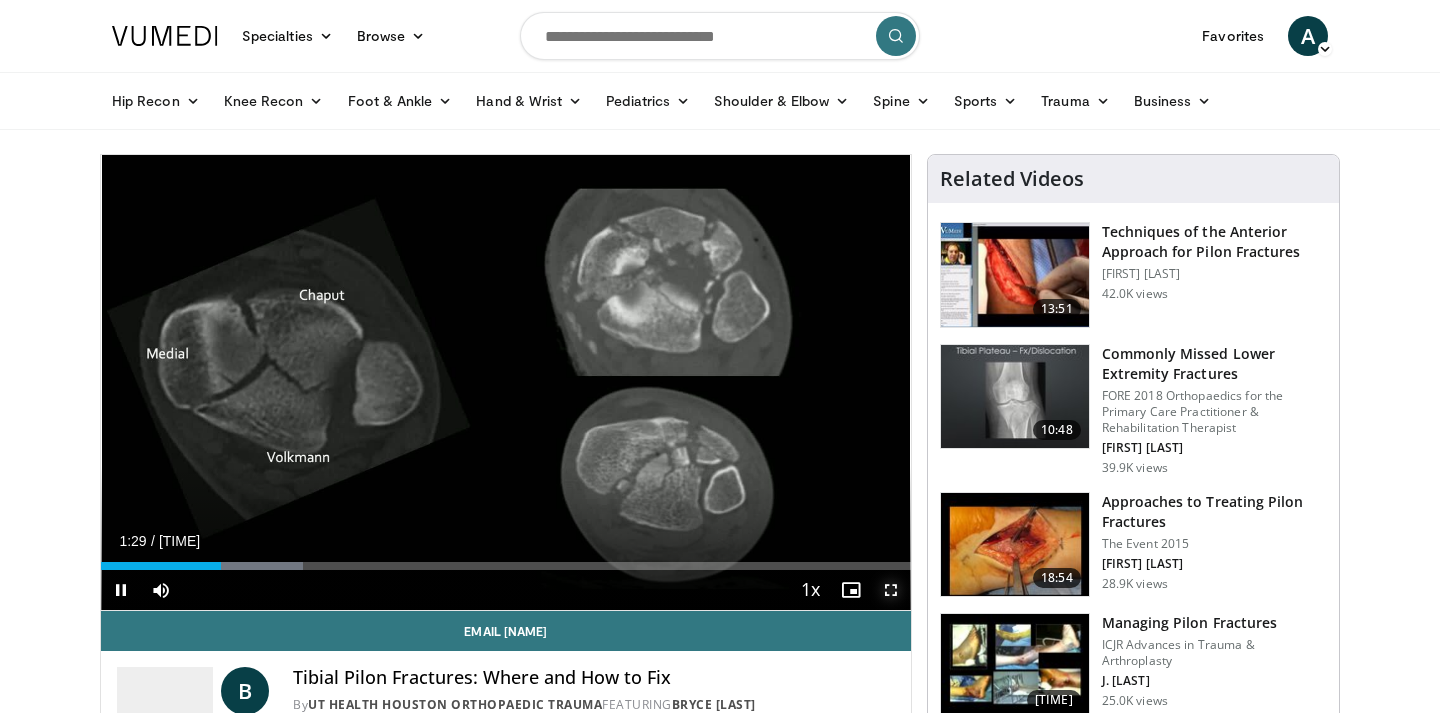click at bounding box center (891, 590) 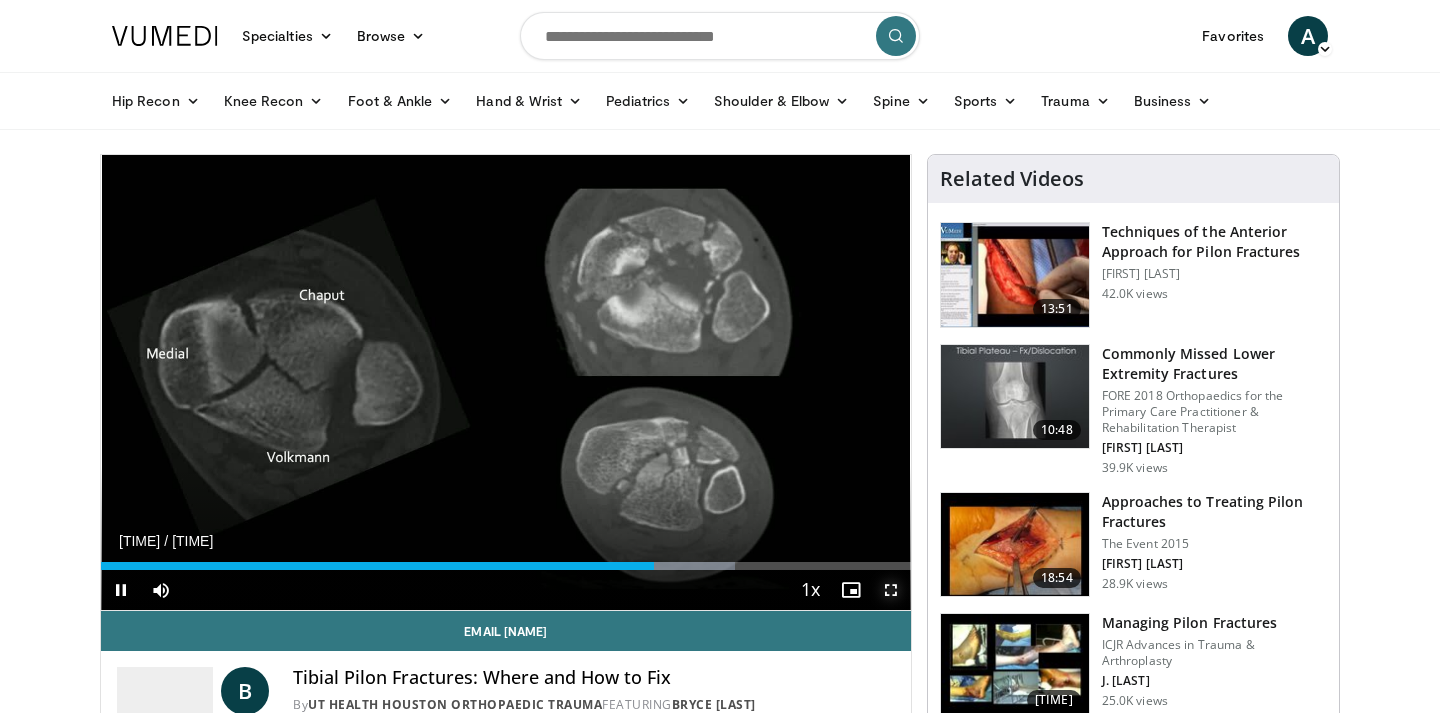 click at bounding box center (891, 590) 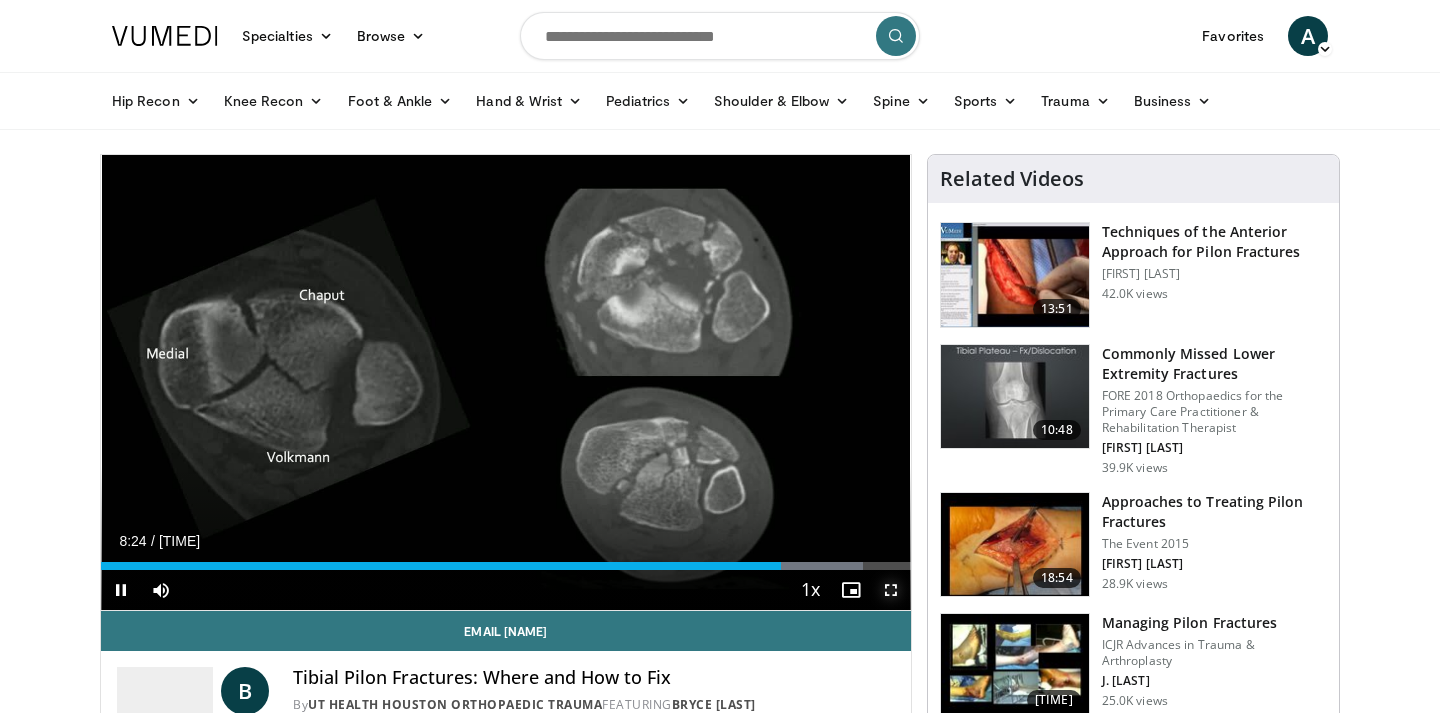 click at bounding box center (891, 590) 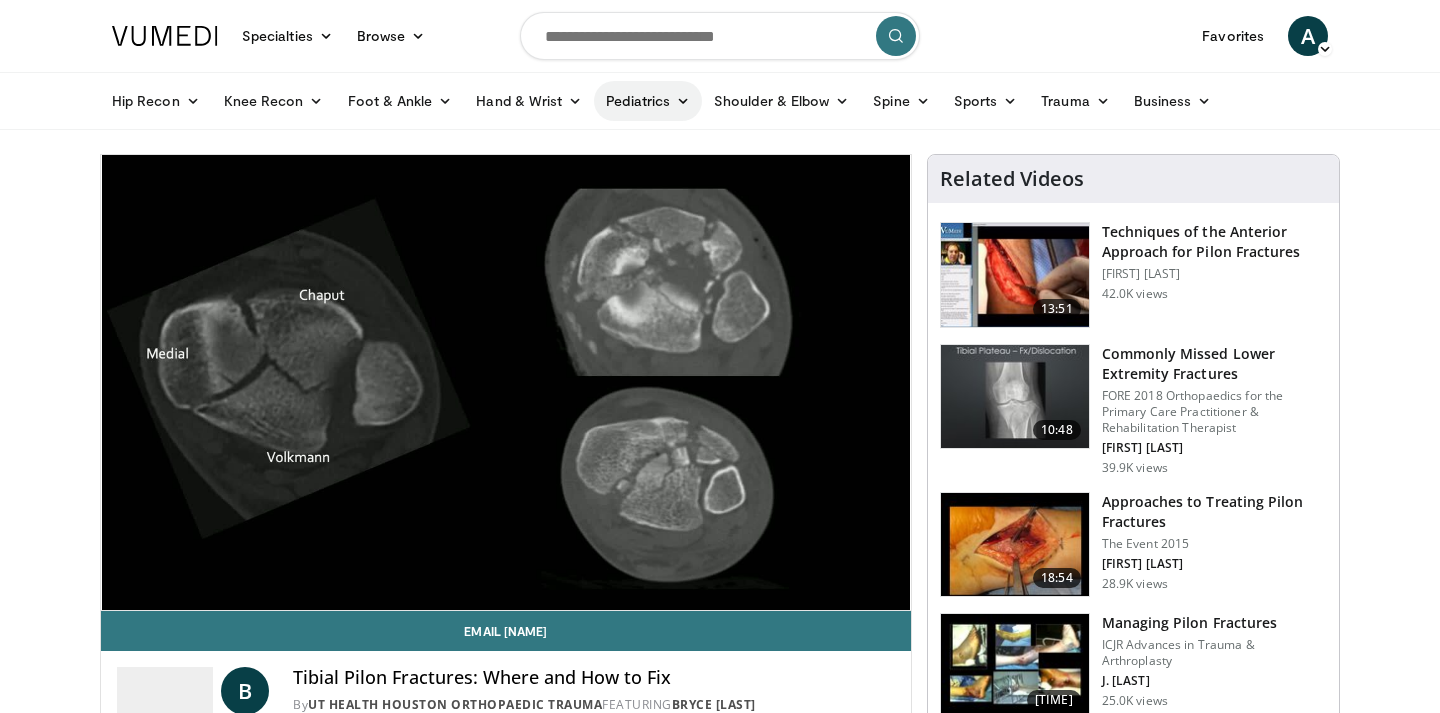 click on "Pediatrics" at bounding box center [648, 101] 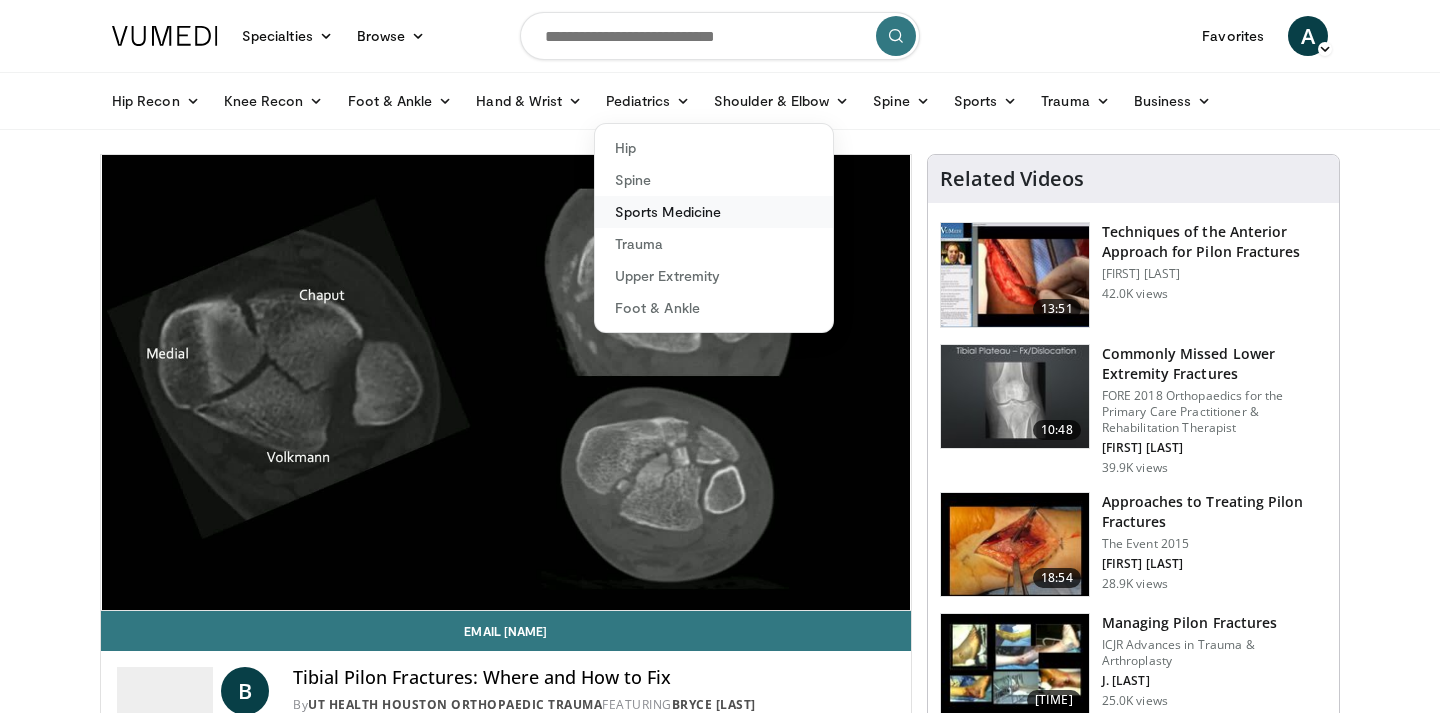 click on "Sports Medicine" at bounding box center [714, 212] 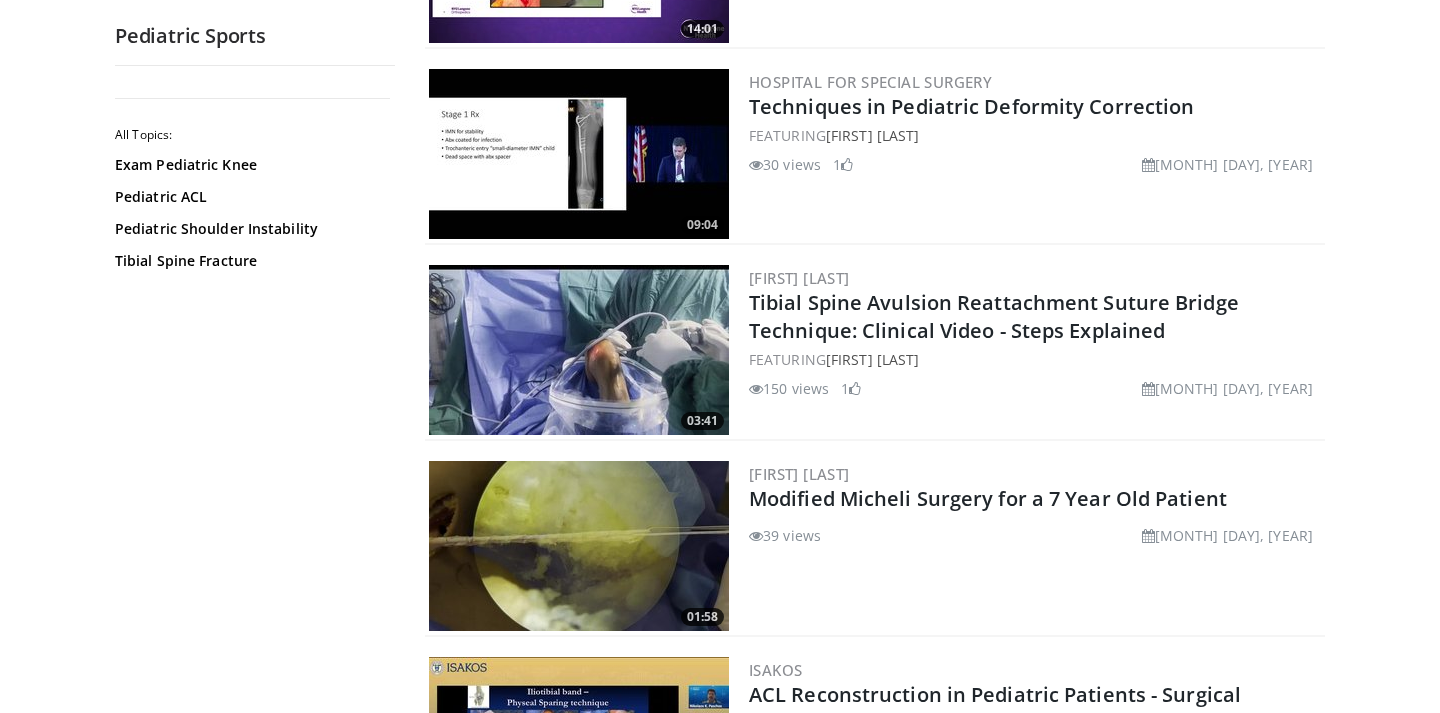 scroll, scrollTop: 576, scrollLeft: 0, axis: vertical 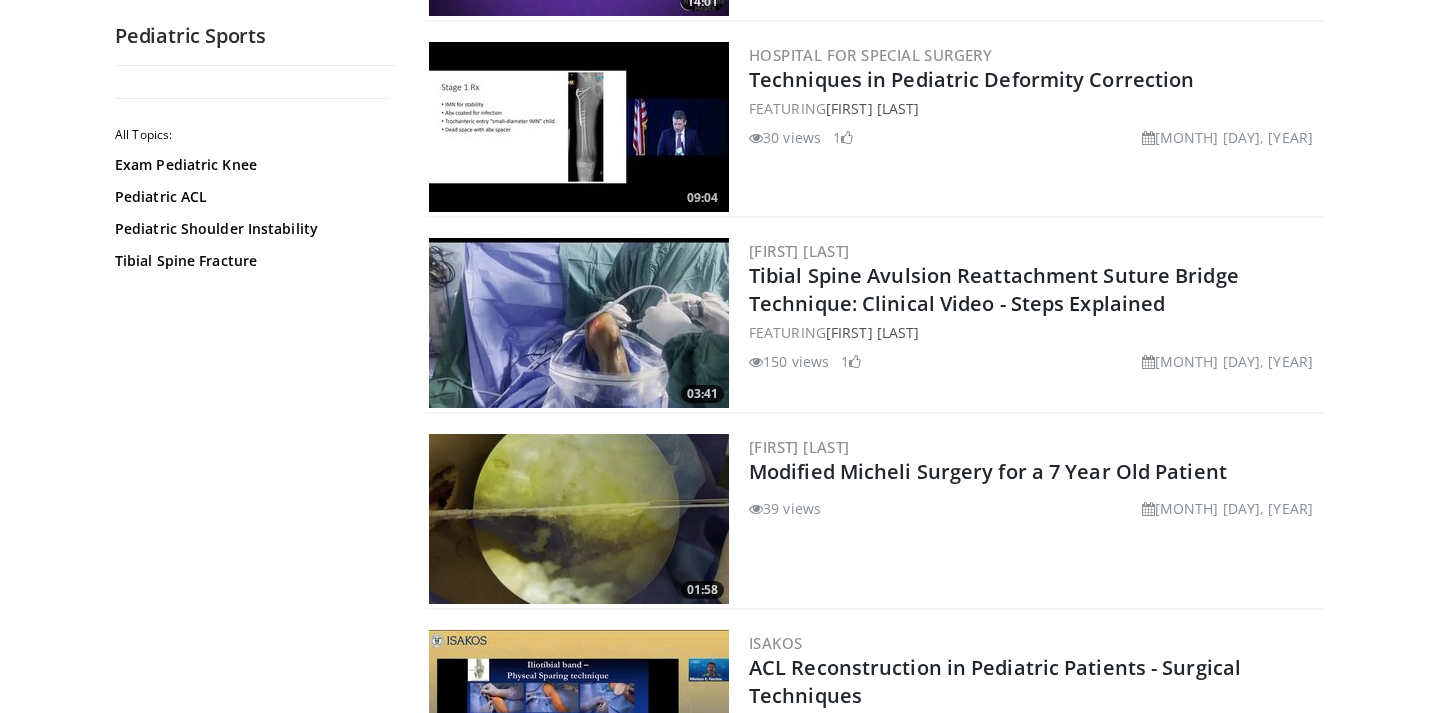 click at bounding box center (579, 323) 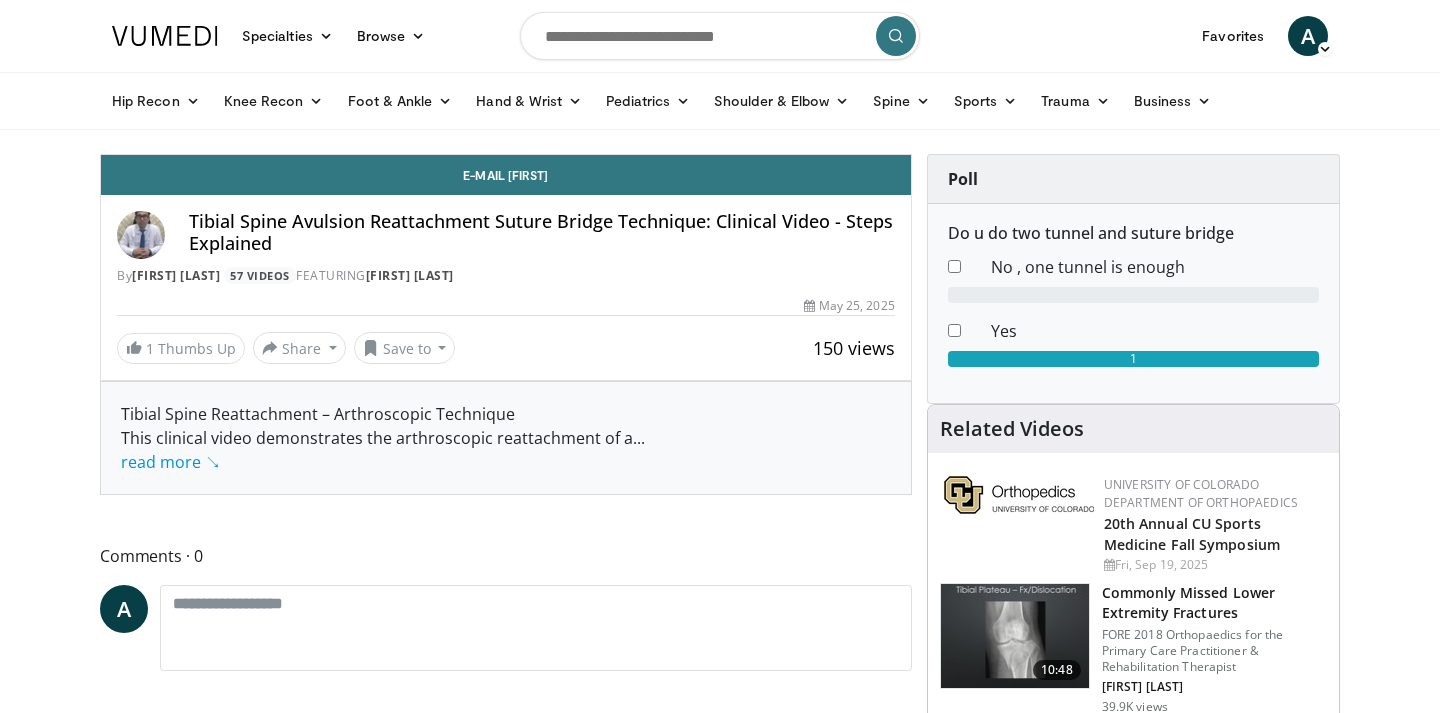 scroll, scrollTop: 0, scrollLeft: 0, axis: both 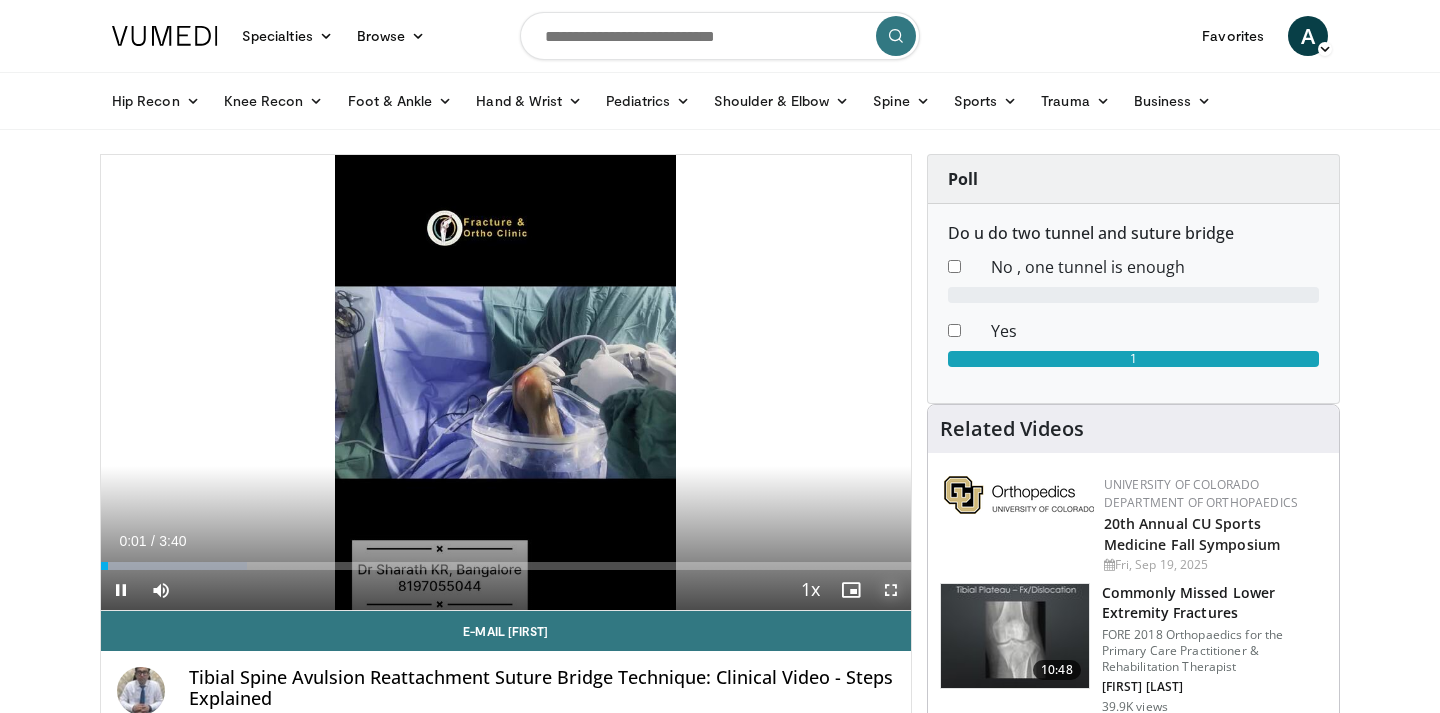 click at bounding box center (891, 590) 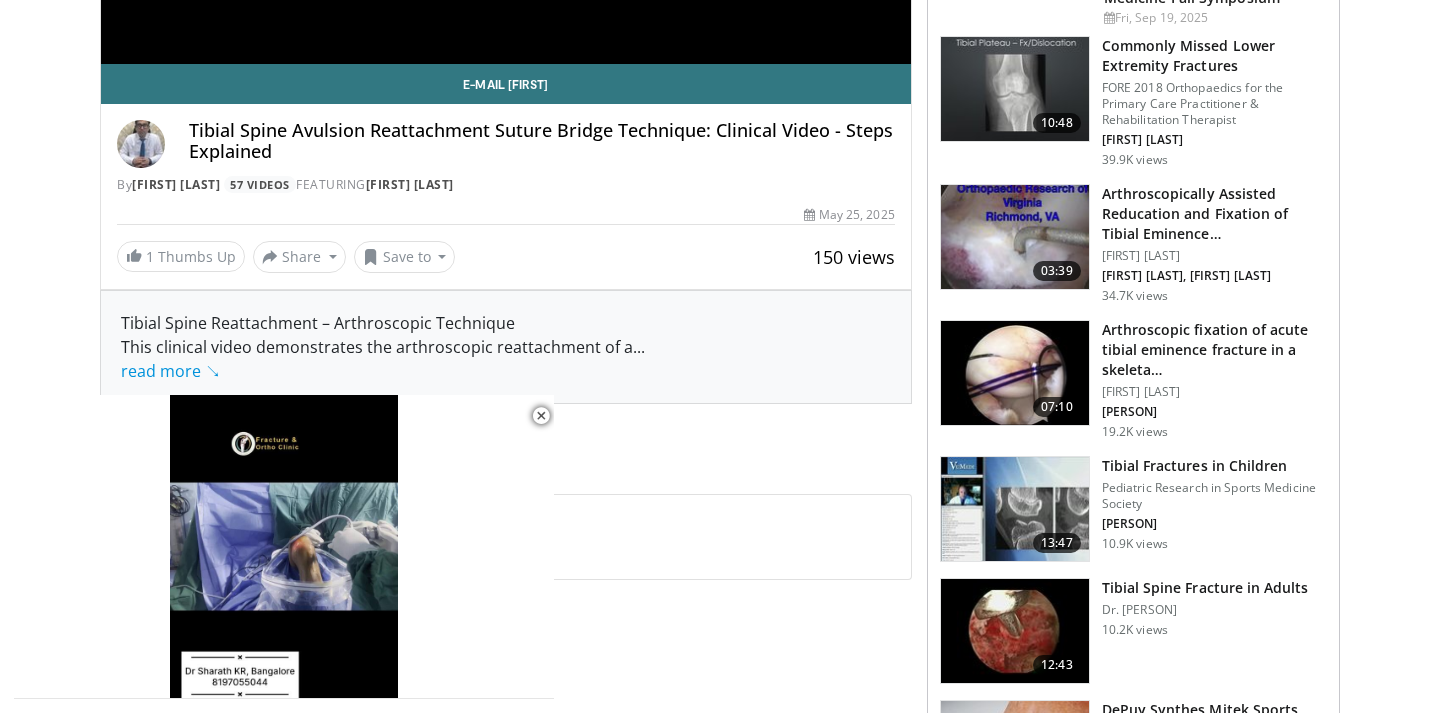 scroll, scrollTop: 567, scrollLeft: 0, axis: vertical 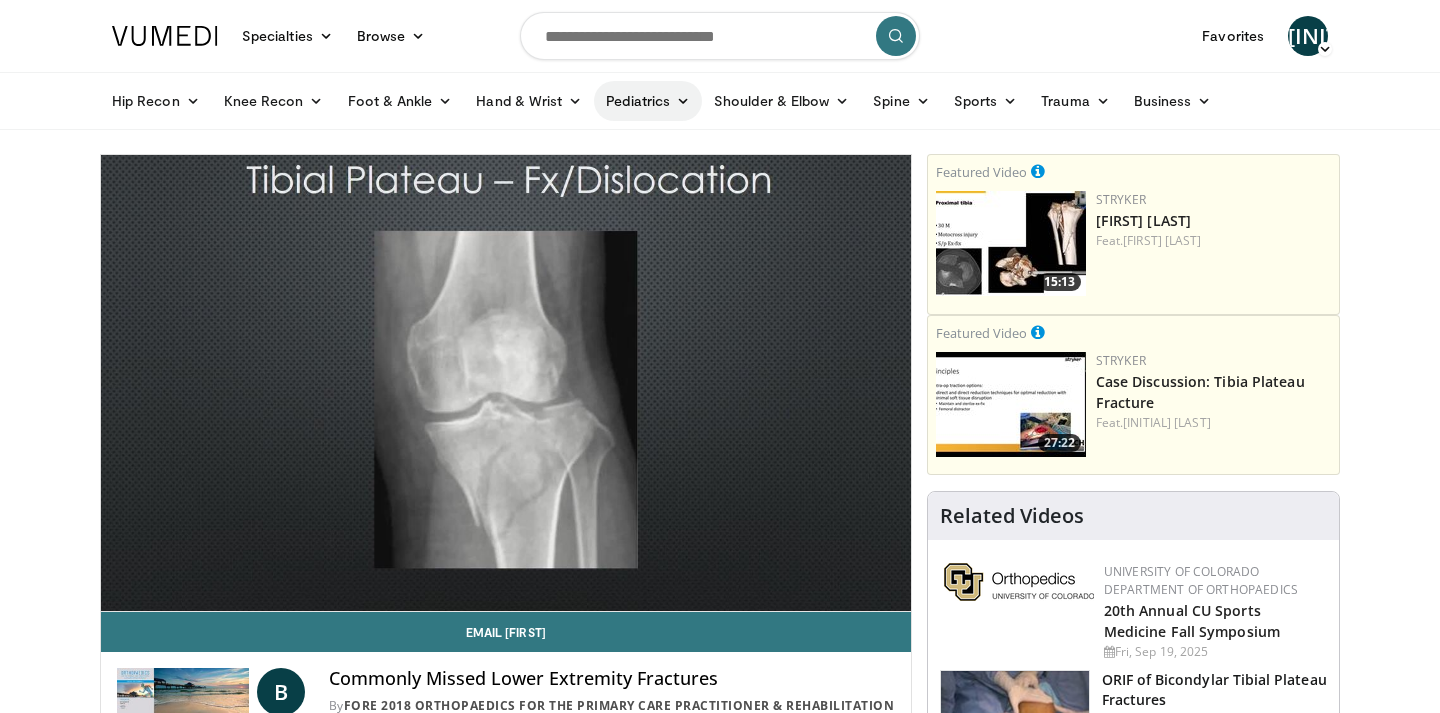click on "Pediatrics" at bounding box center (648, 101) 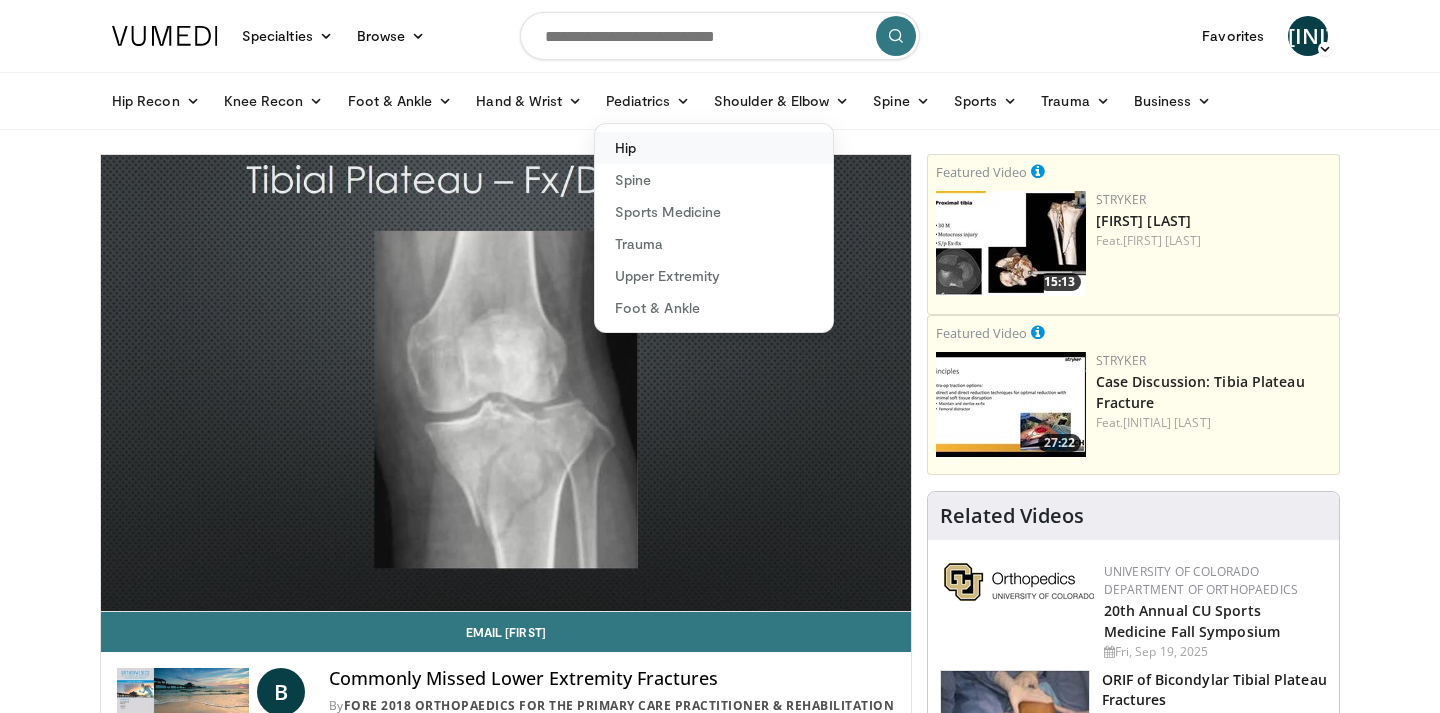 click on "Hip" at bounding box center (714, 148) 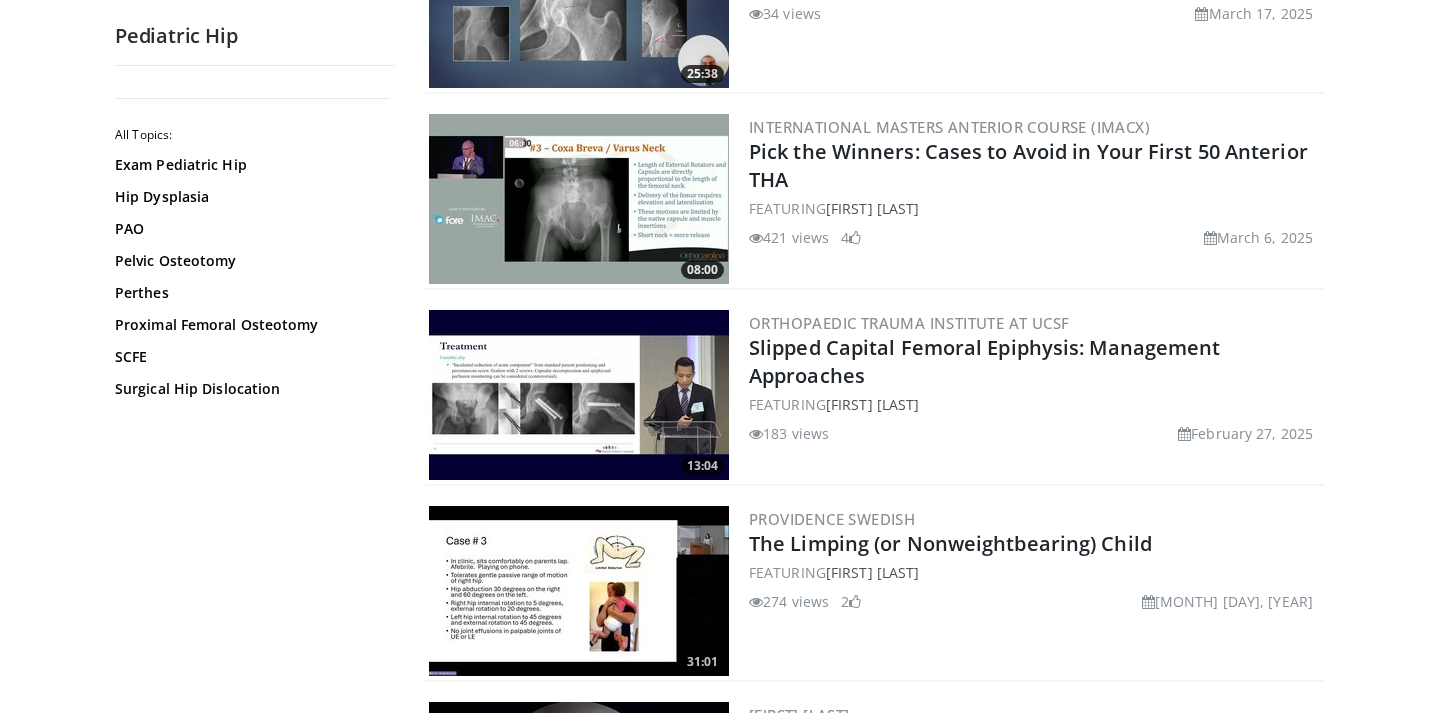 scroll, scrollTop: 1011, scrollLeft: 0, axis: vertical 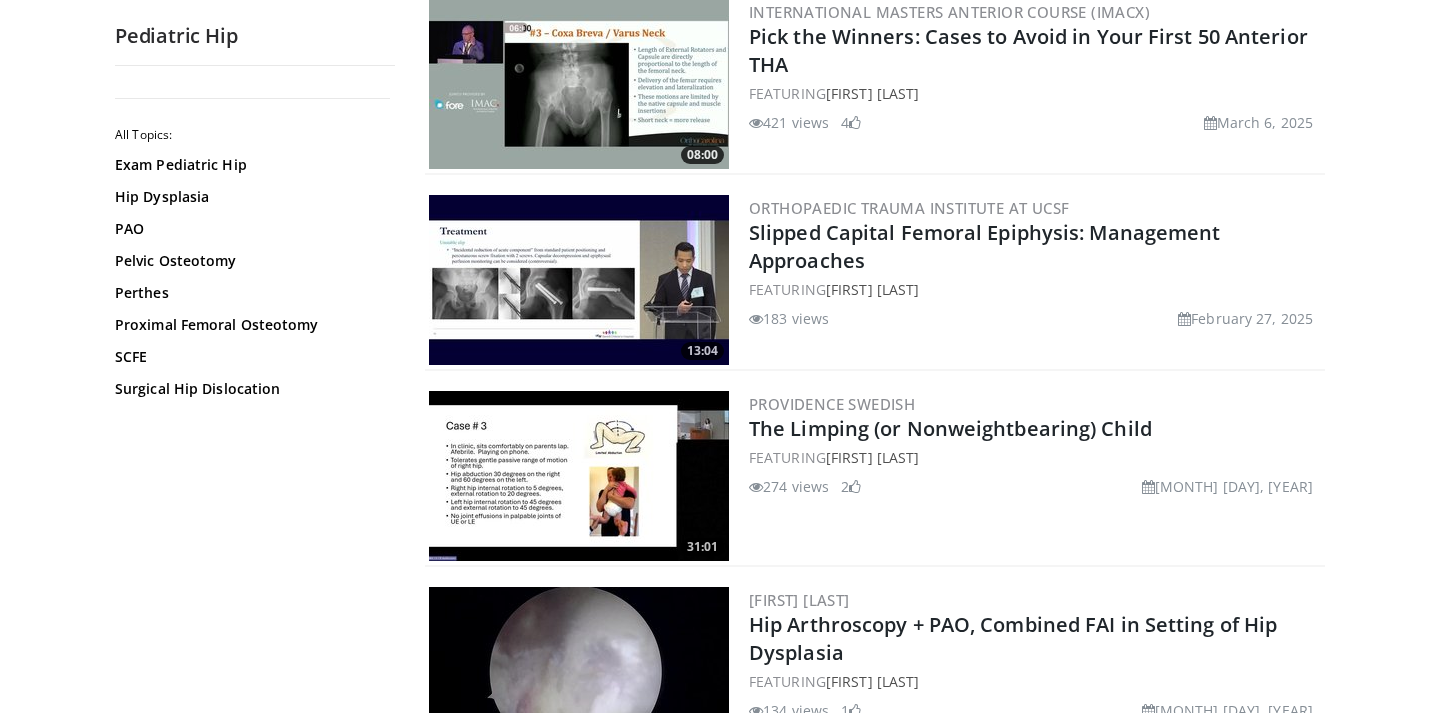 click at bounding box center [579, 280] 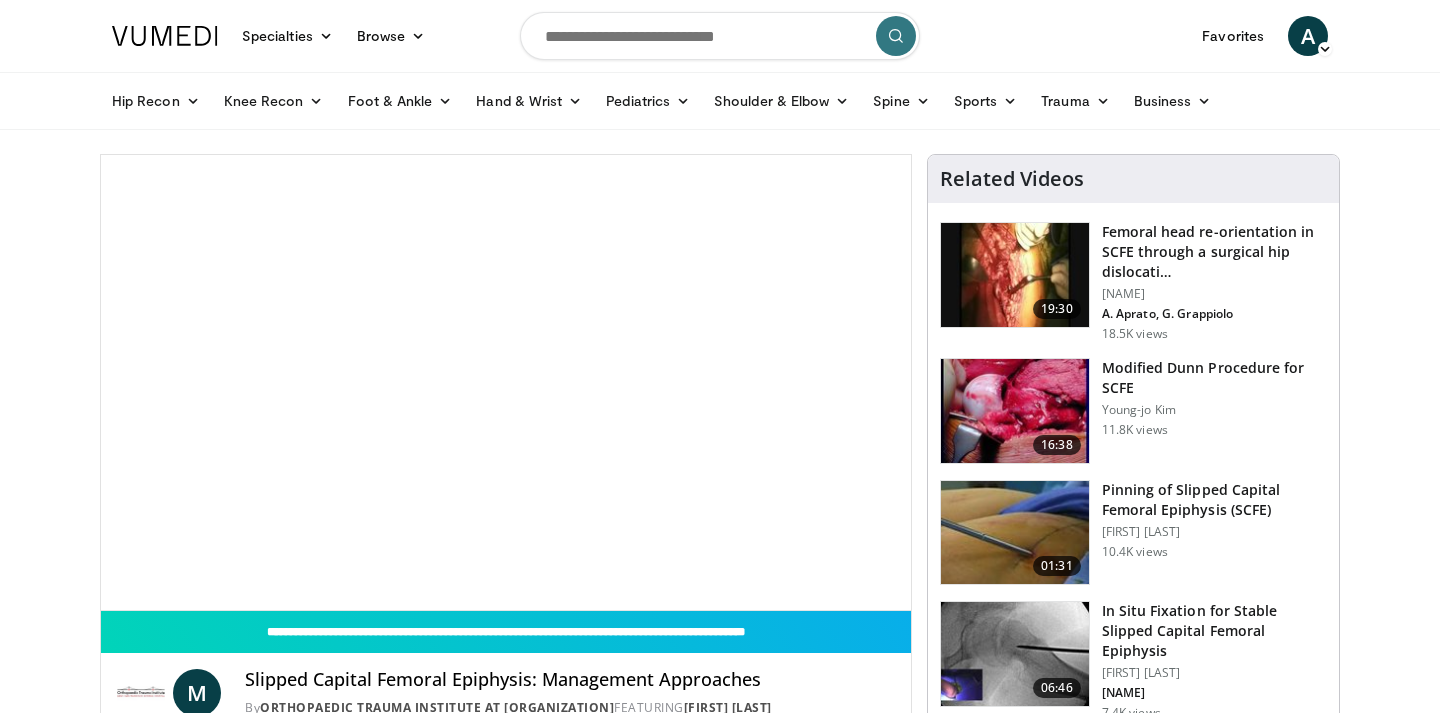 scroll, scrollTop: 0, scrollLeft: 0, axis: both 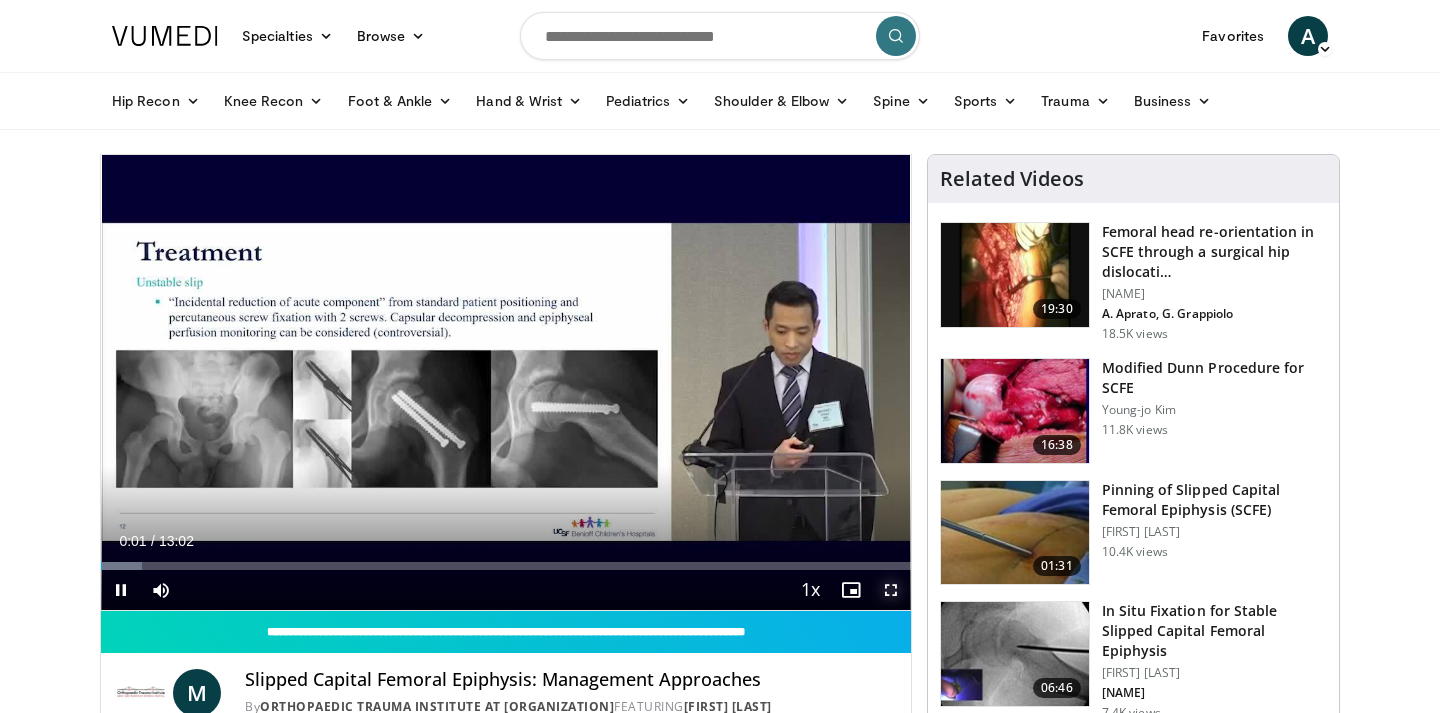 click at bounding box center (891, 590) 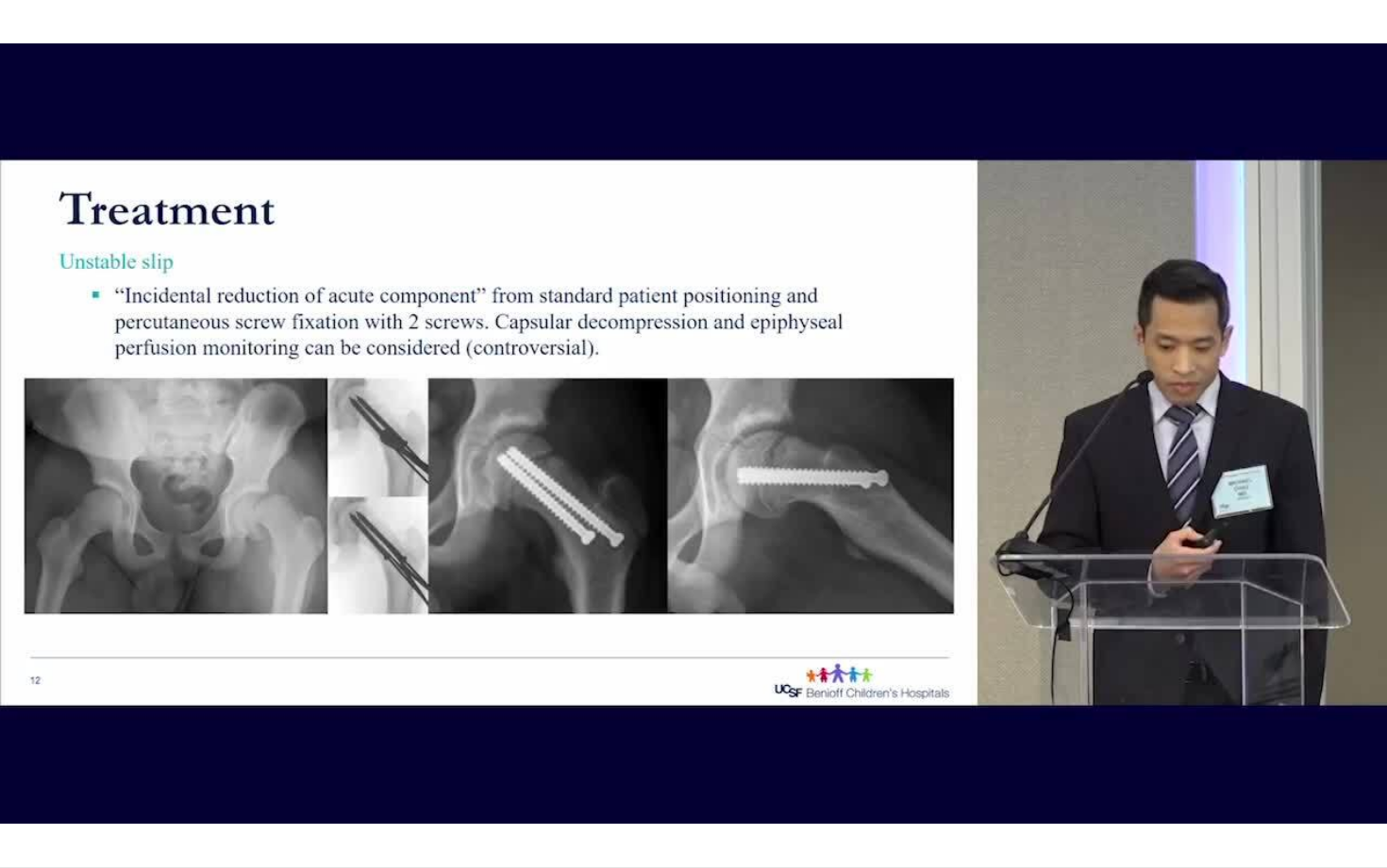 click on "10 seconds
Tap to unmute" at bounding box center (694, 433) 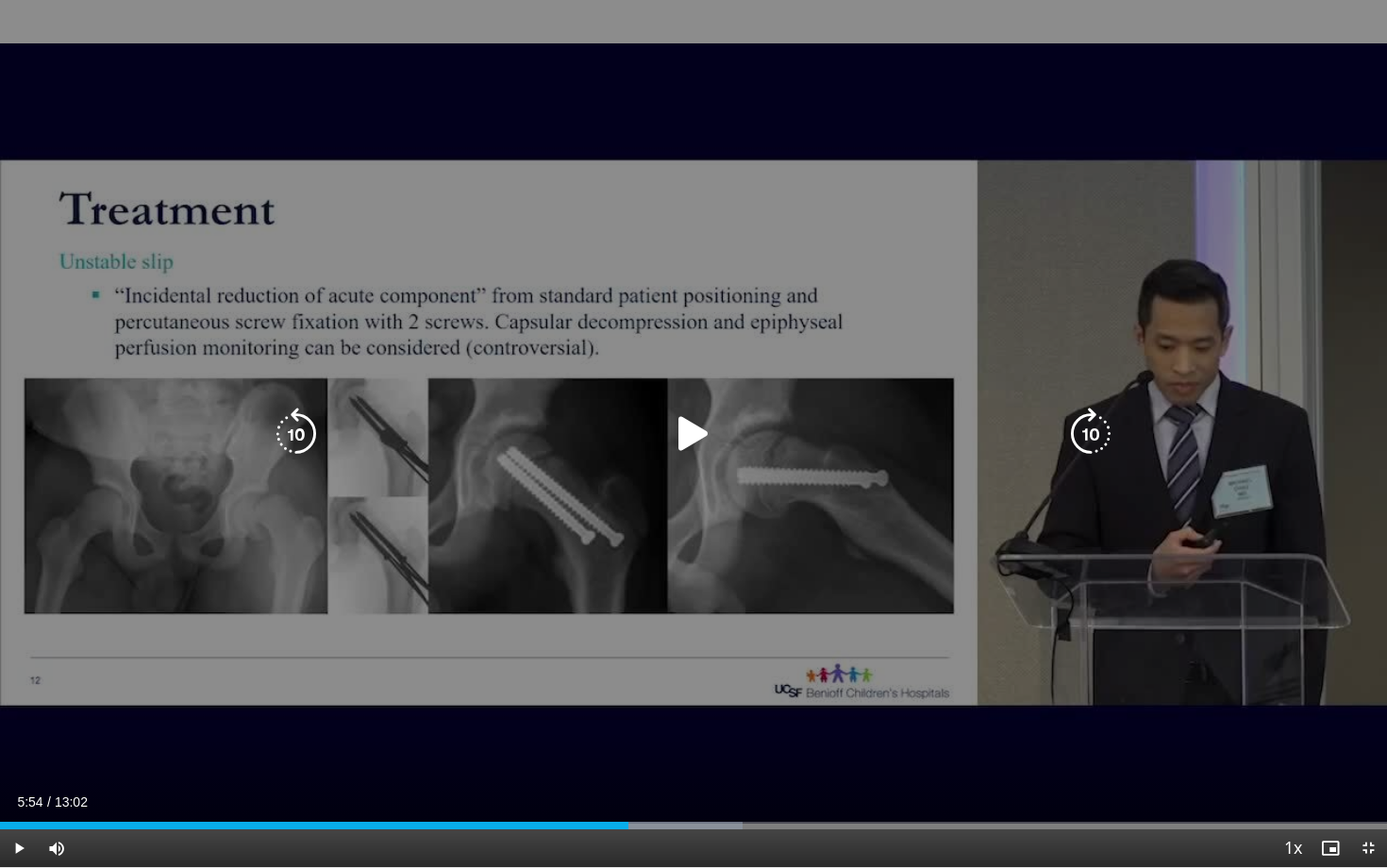 click at bounding box center [694, 434] 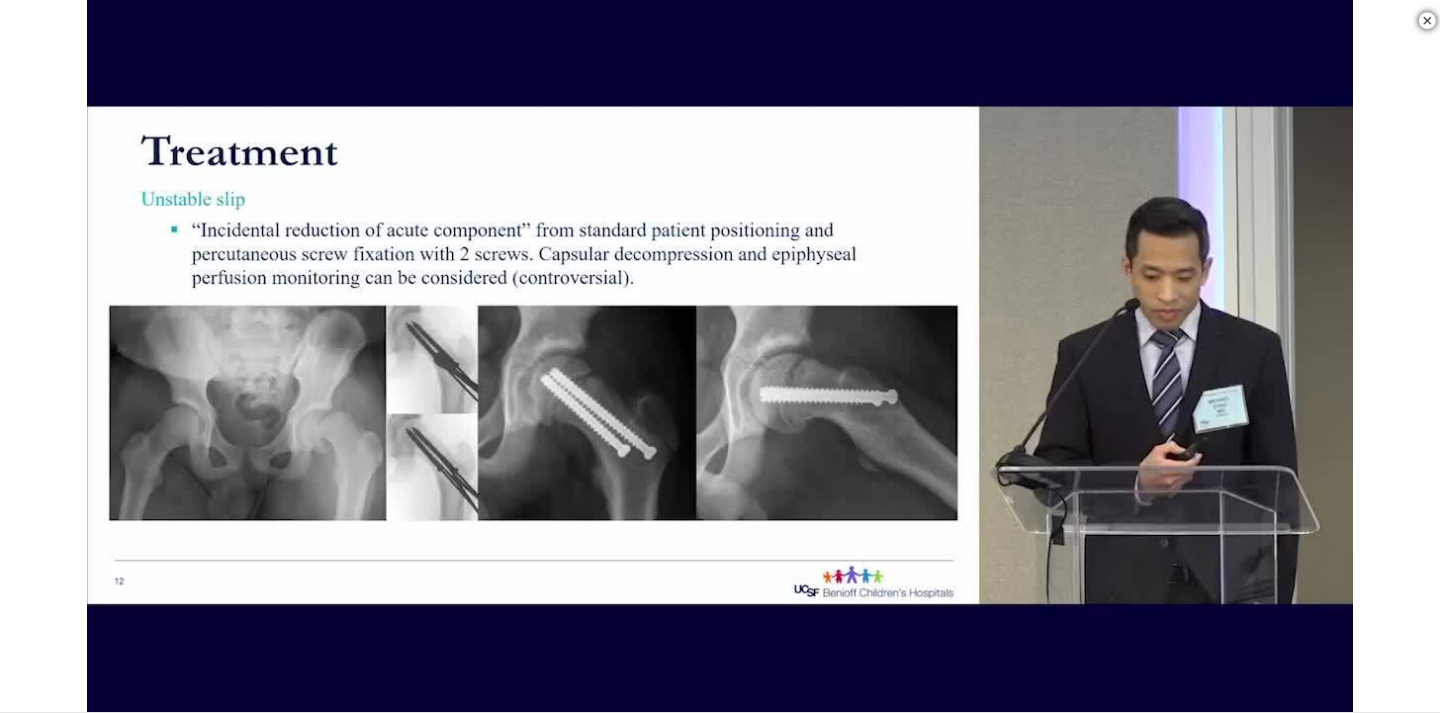 scroll, scrollTop: 756, scrollLeft: 0, axis: vertical 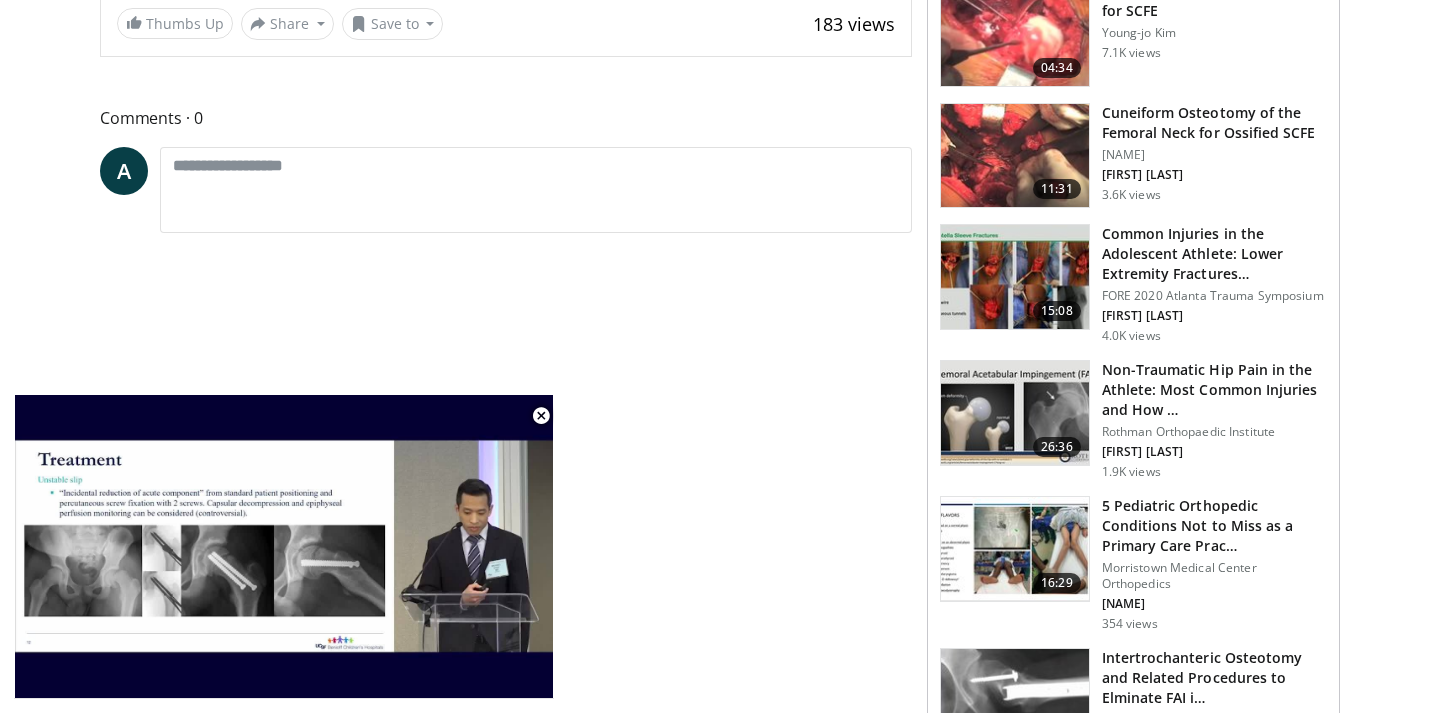 click at bounding box center (1015, 413) 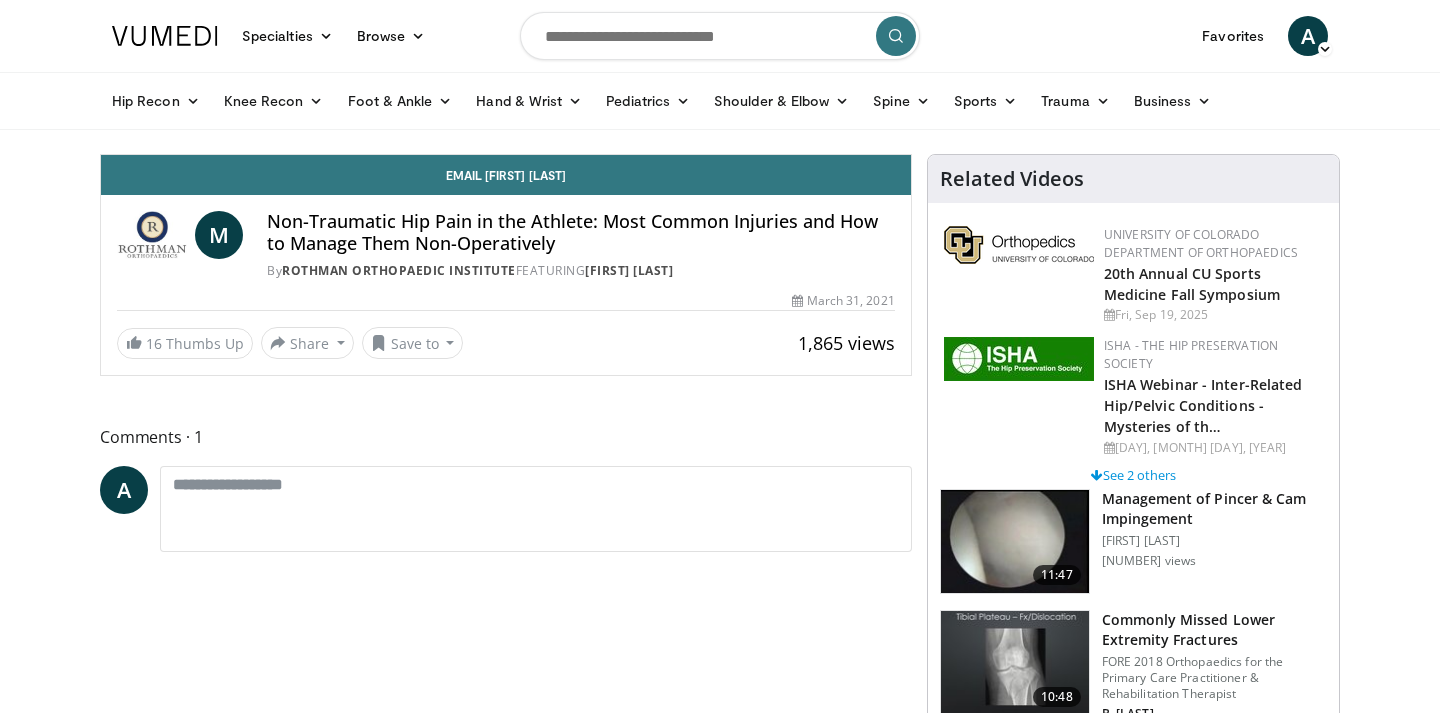 scroll, scrollTop: 0, scrollLeft: 0, axis: both 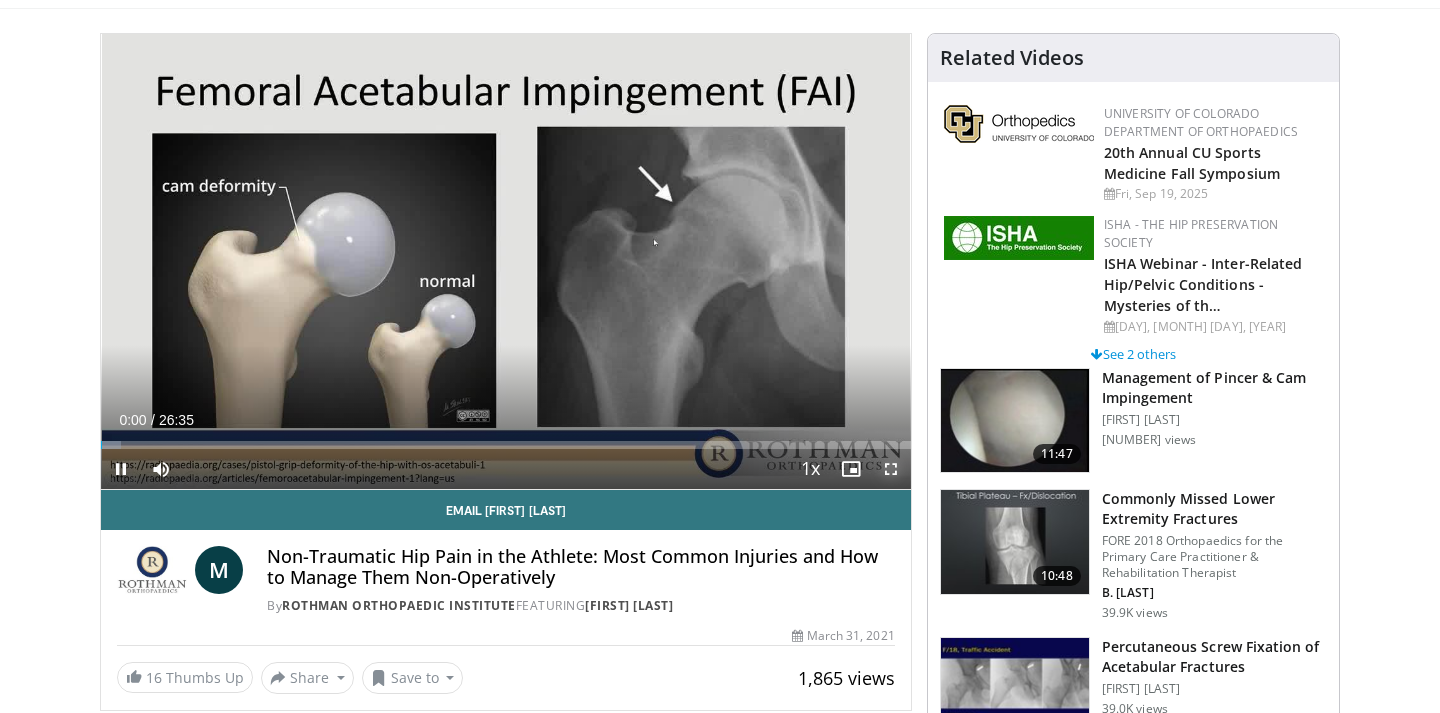 click at bounding box center [891, 469] 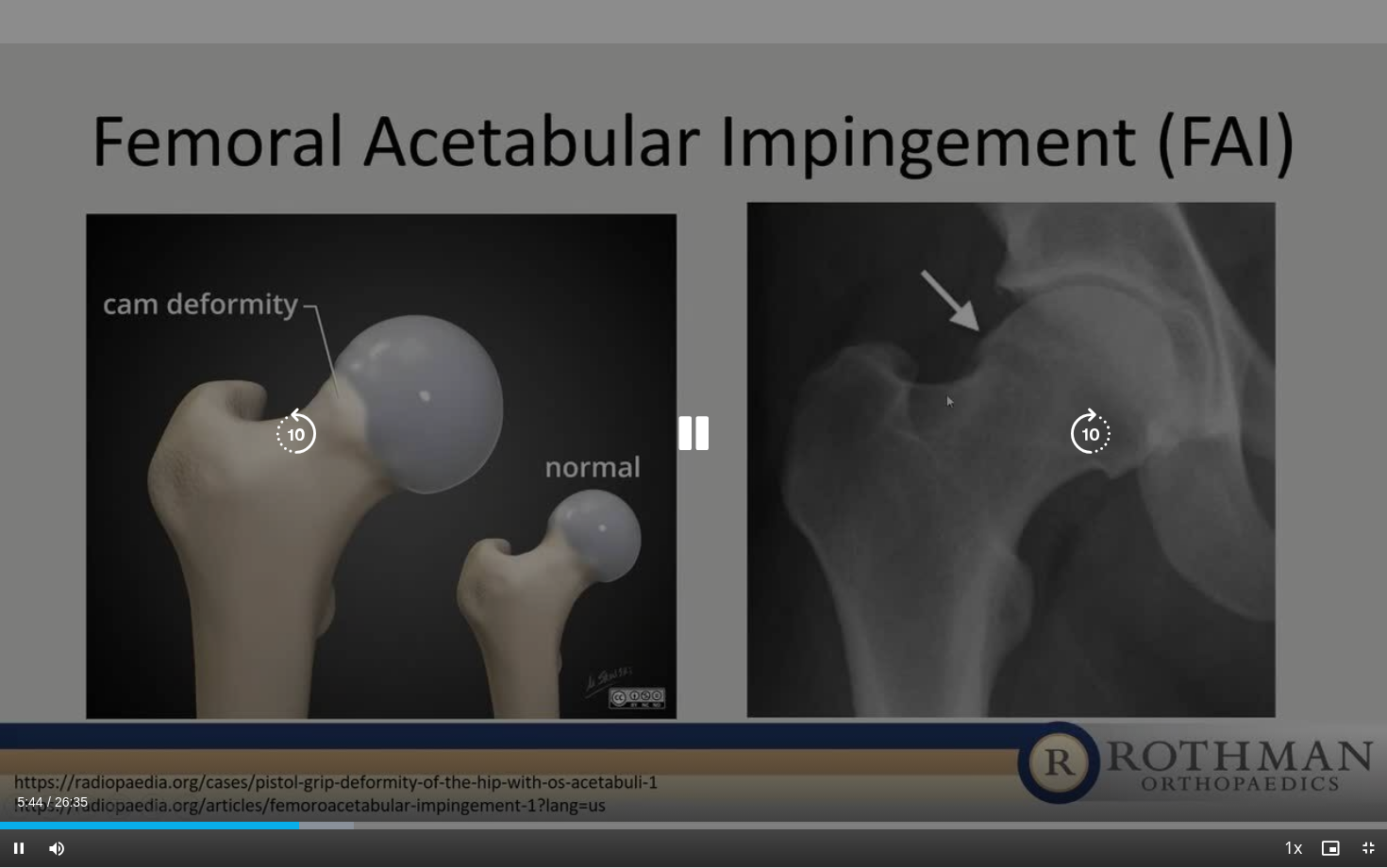 click at bounding box center (694, 434) 